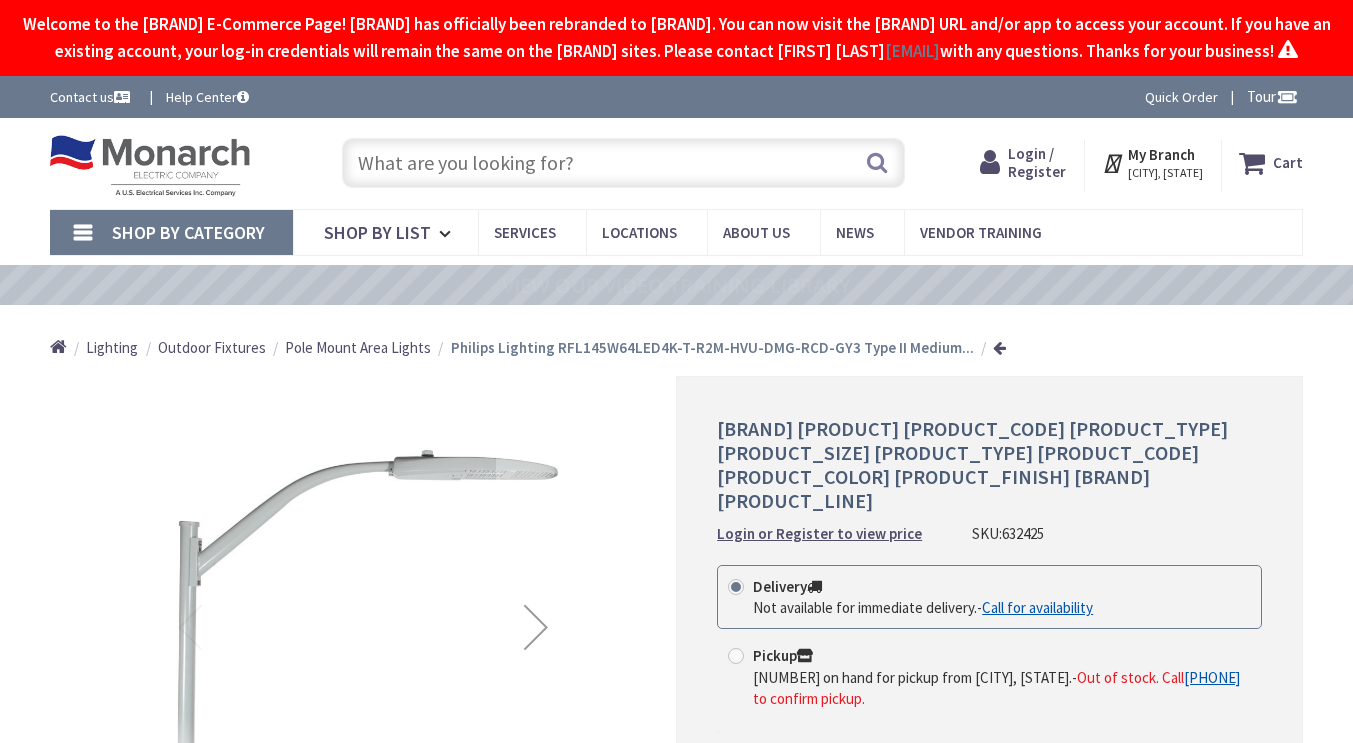 scroll, scrollTop: 0, scrollLeft: 0, axis: both 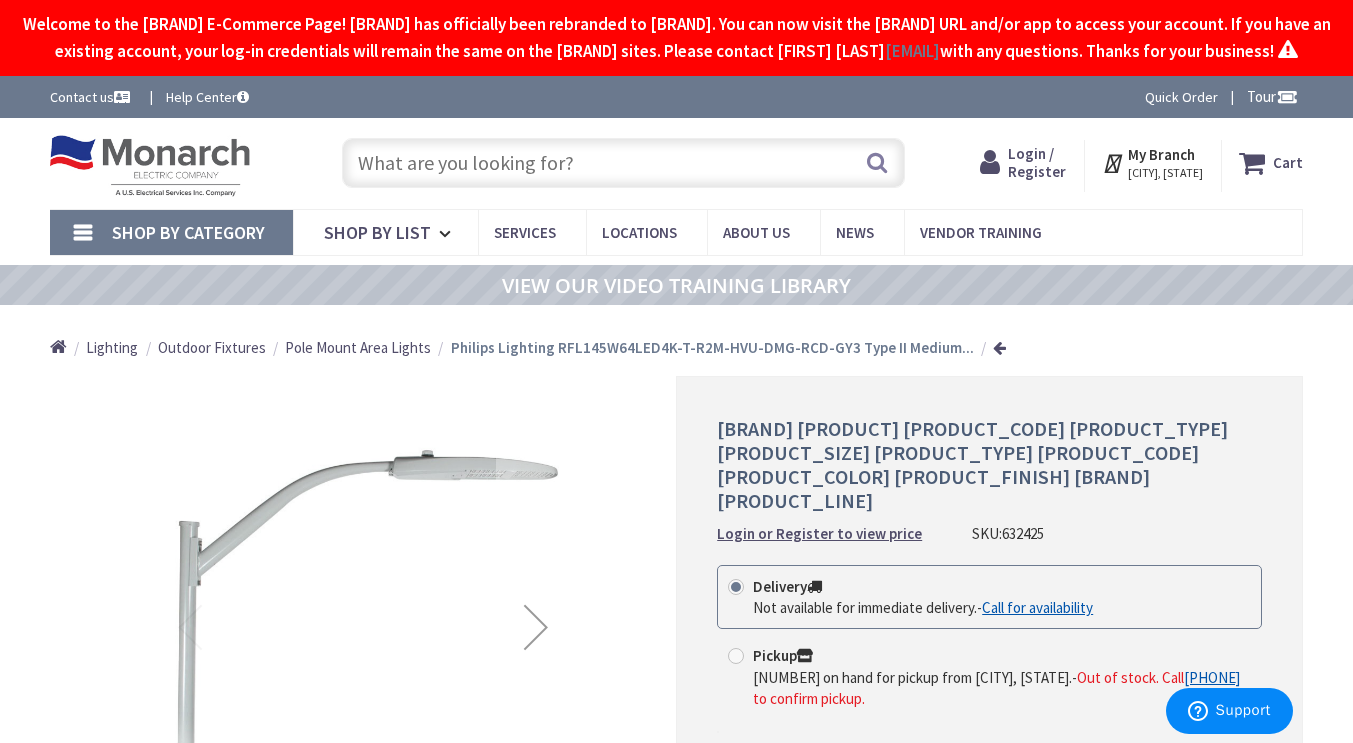 click on "Contact us" at bounding box center [92, 97] 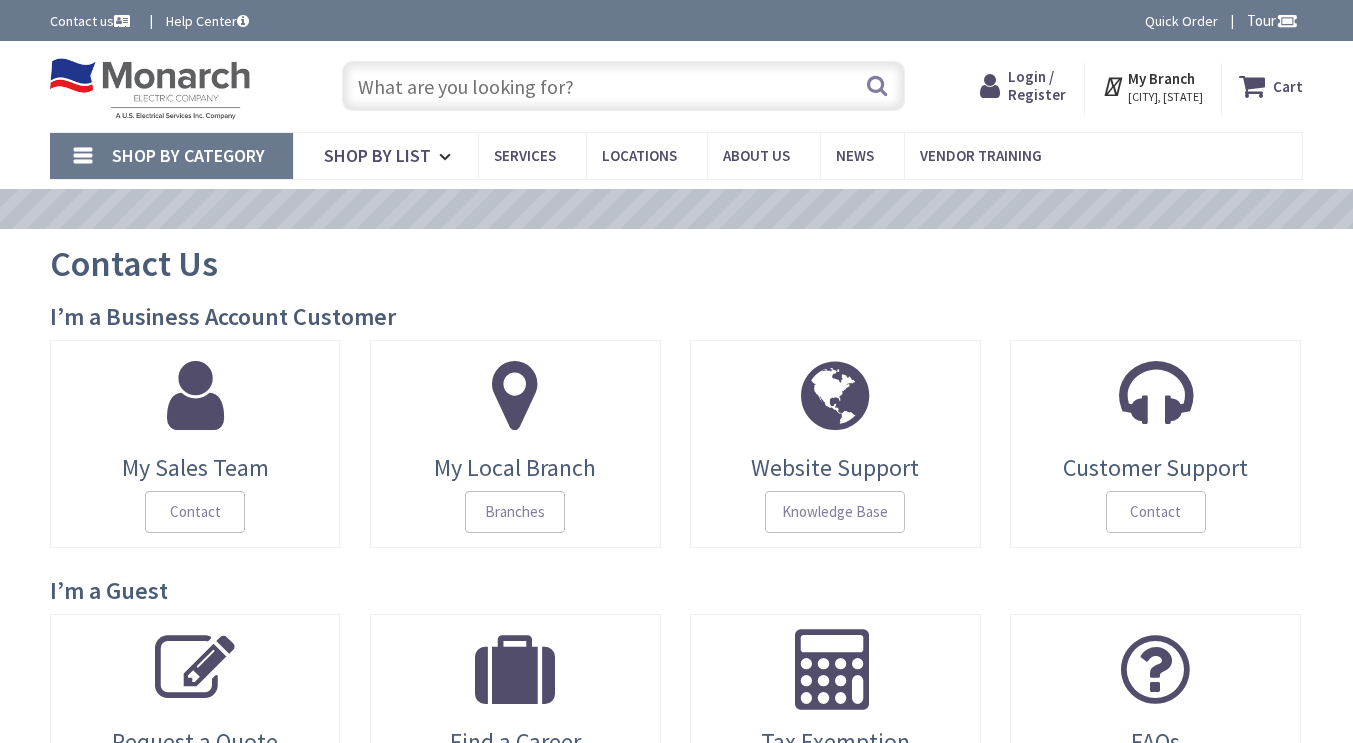 scroll, scrollTop: 0, scrollLeft: 0, axis: both 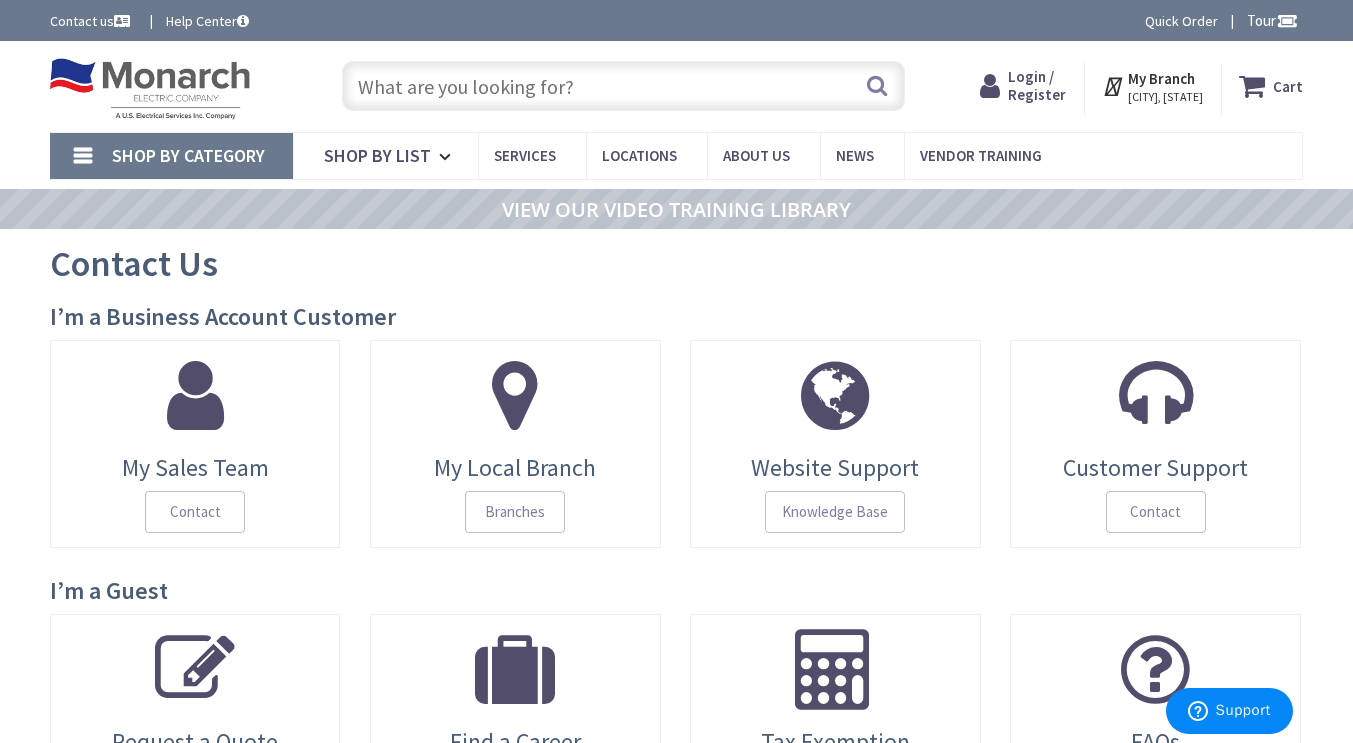 click at bounding box center (195, 395) 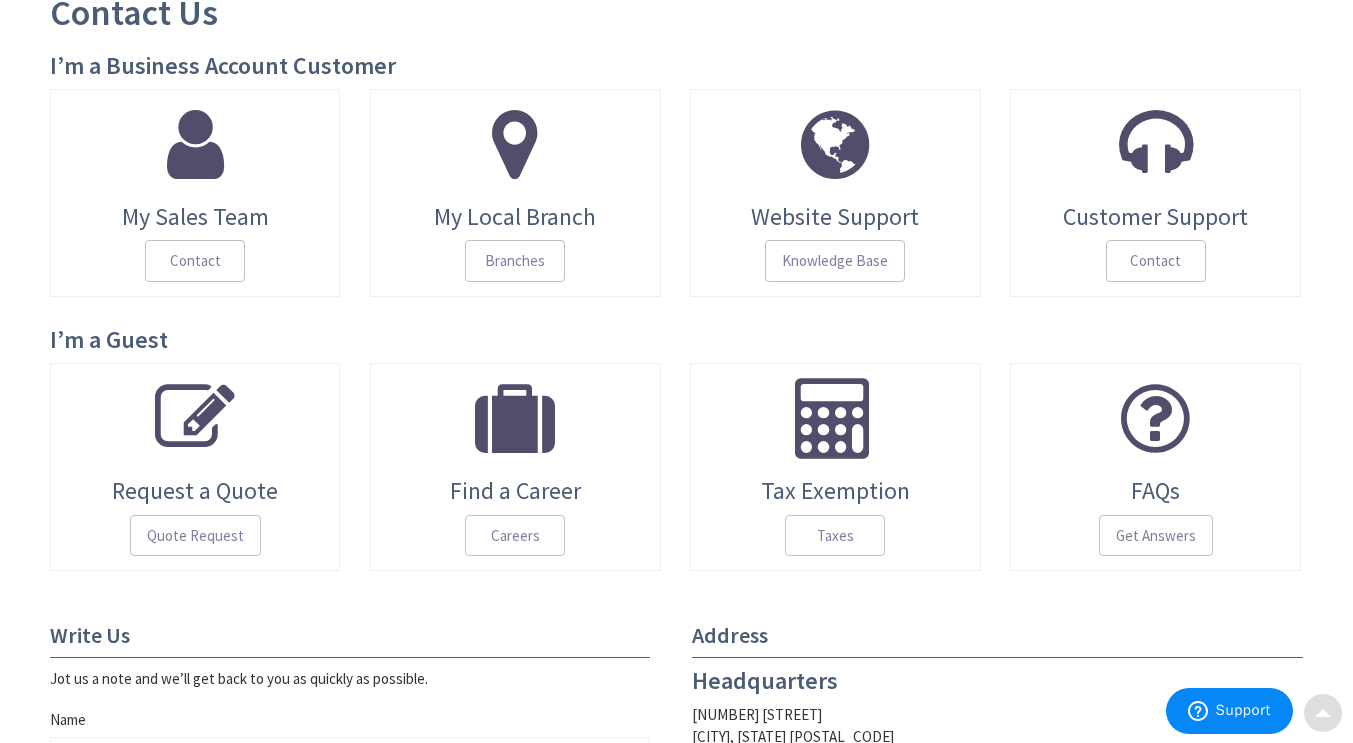 scroll, scrollTop: 258, scrollLeft: 0, axis: vertical 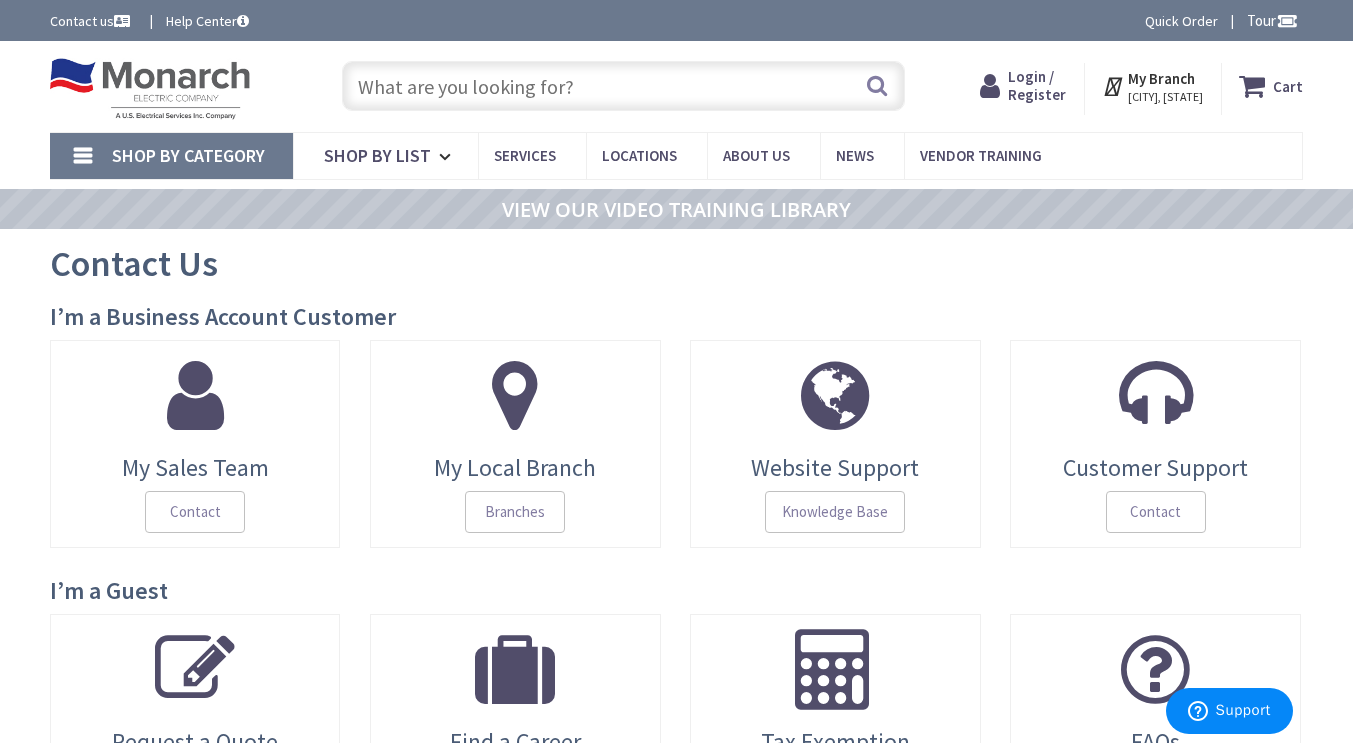 drag, startPoint x: 1204, startPoint y: 5, endPoint x: 486, endPoint y: 282, distance: 769.5798 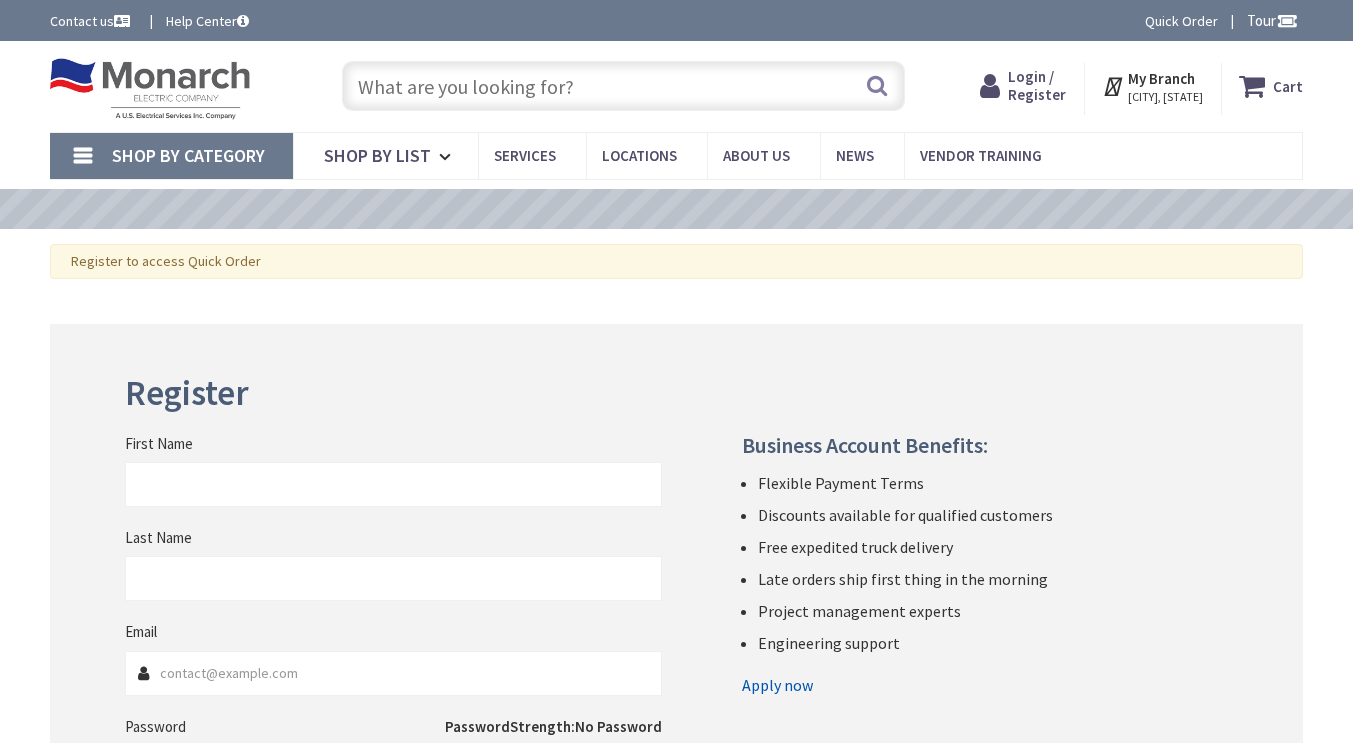 scroll, scrollTop: 0, scrollLeft: 0, axis: both 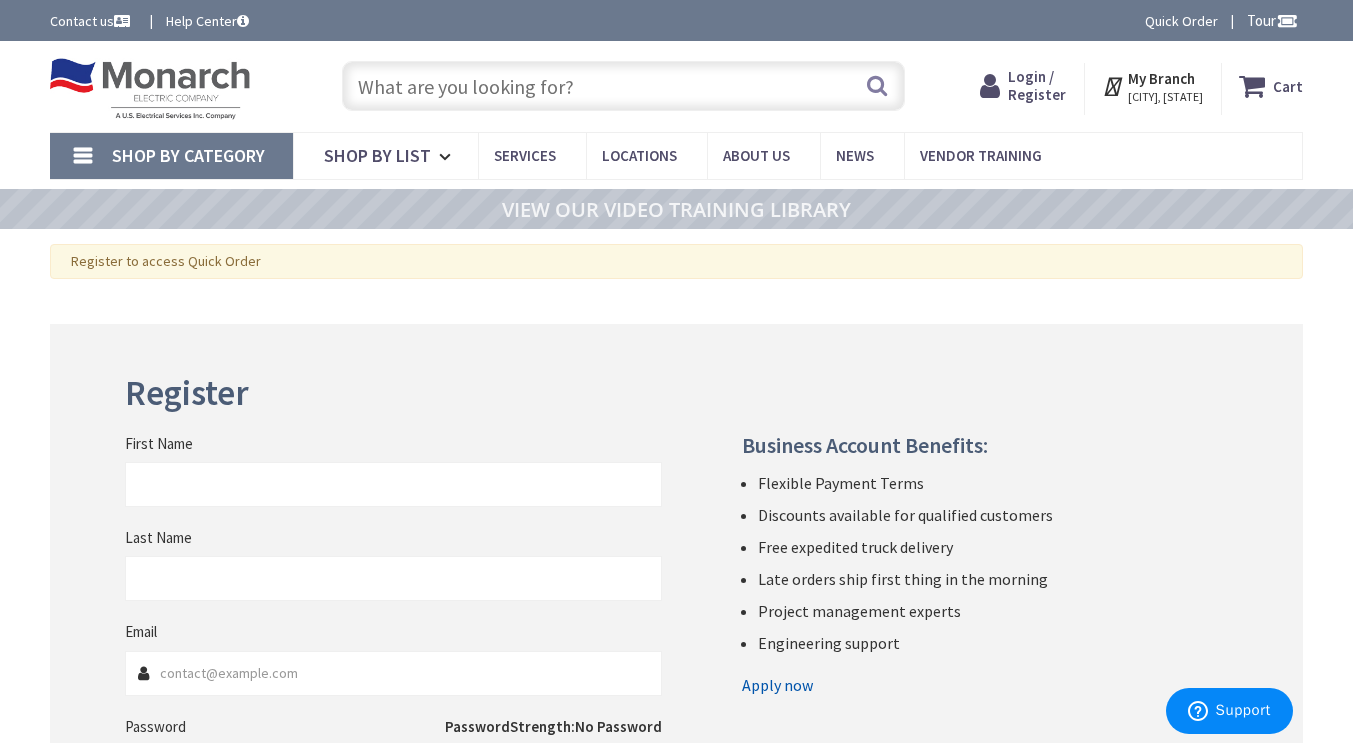click on "Contact us" at bounding box center [92, 21] 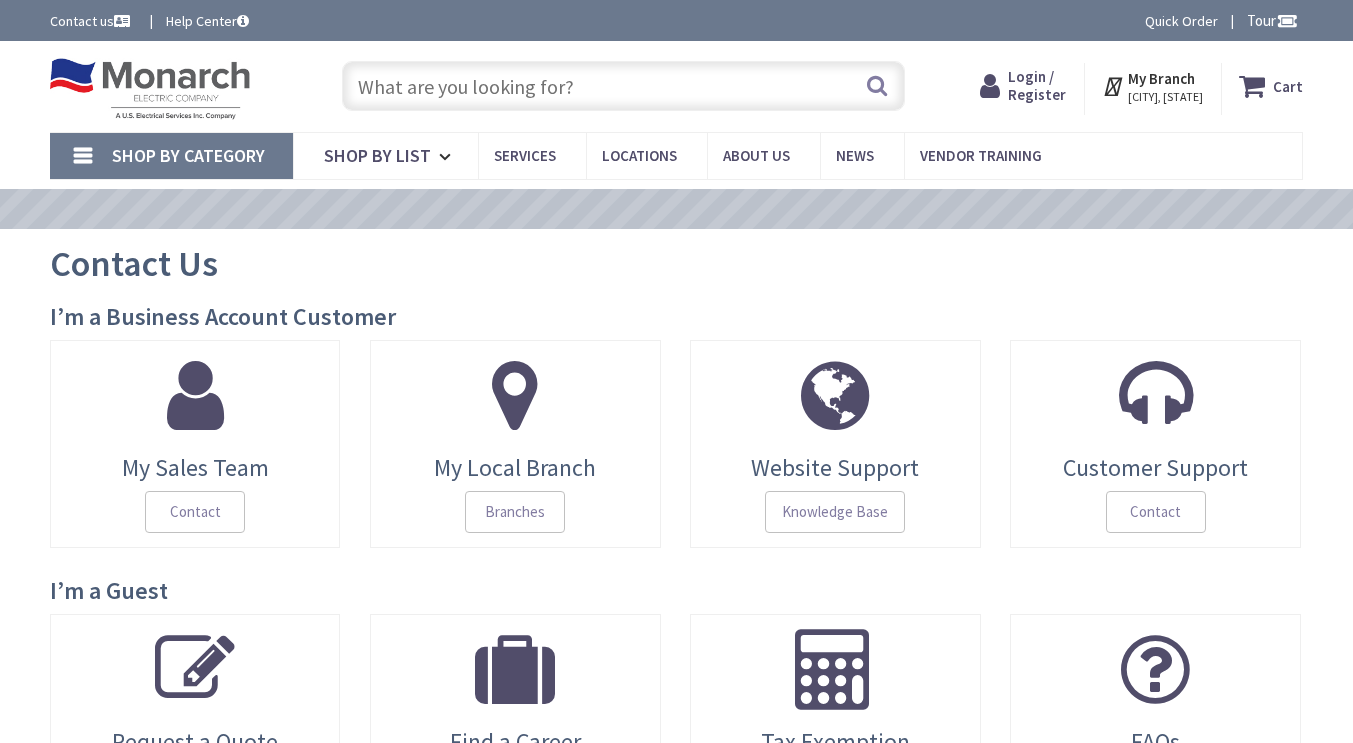 scroll, scrollTop: 0, scrollLeft: 0, axis: both 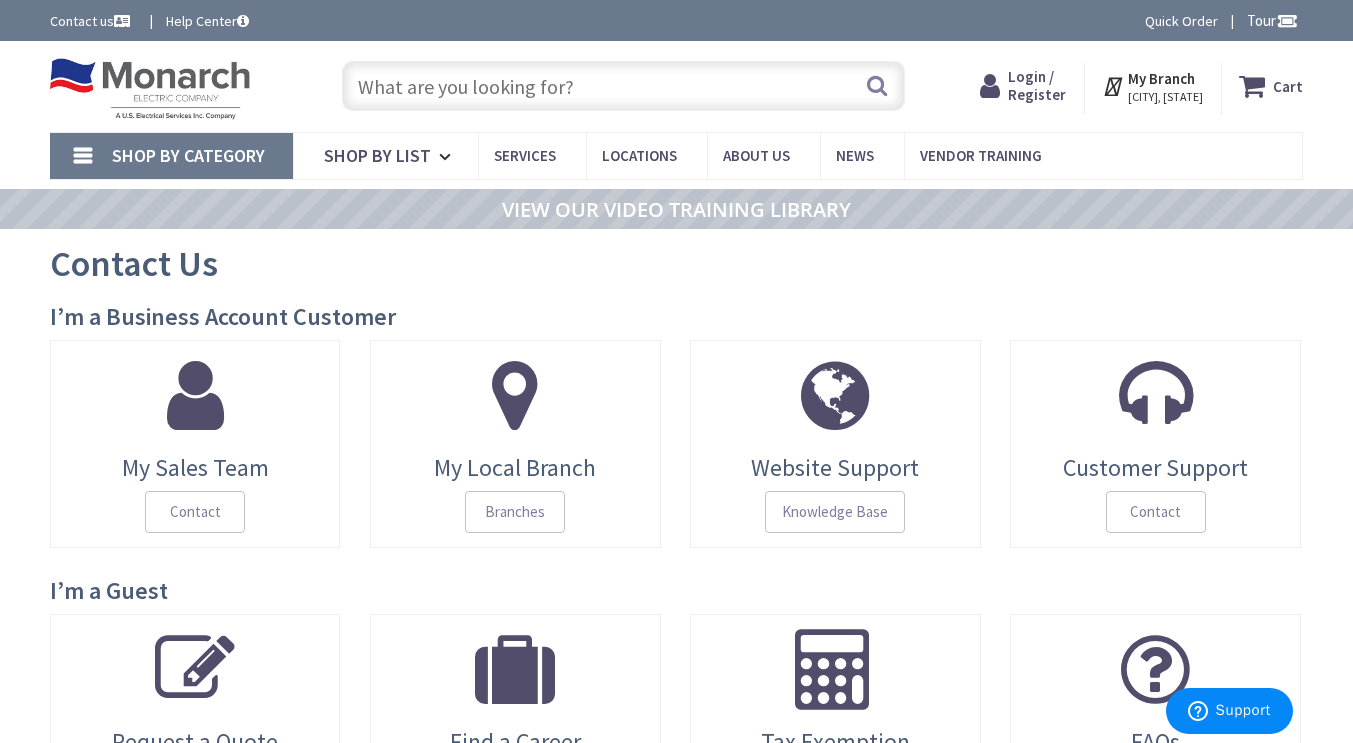 click at bounding box center (623, 86) 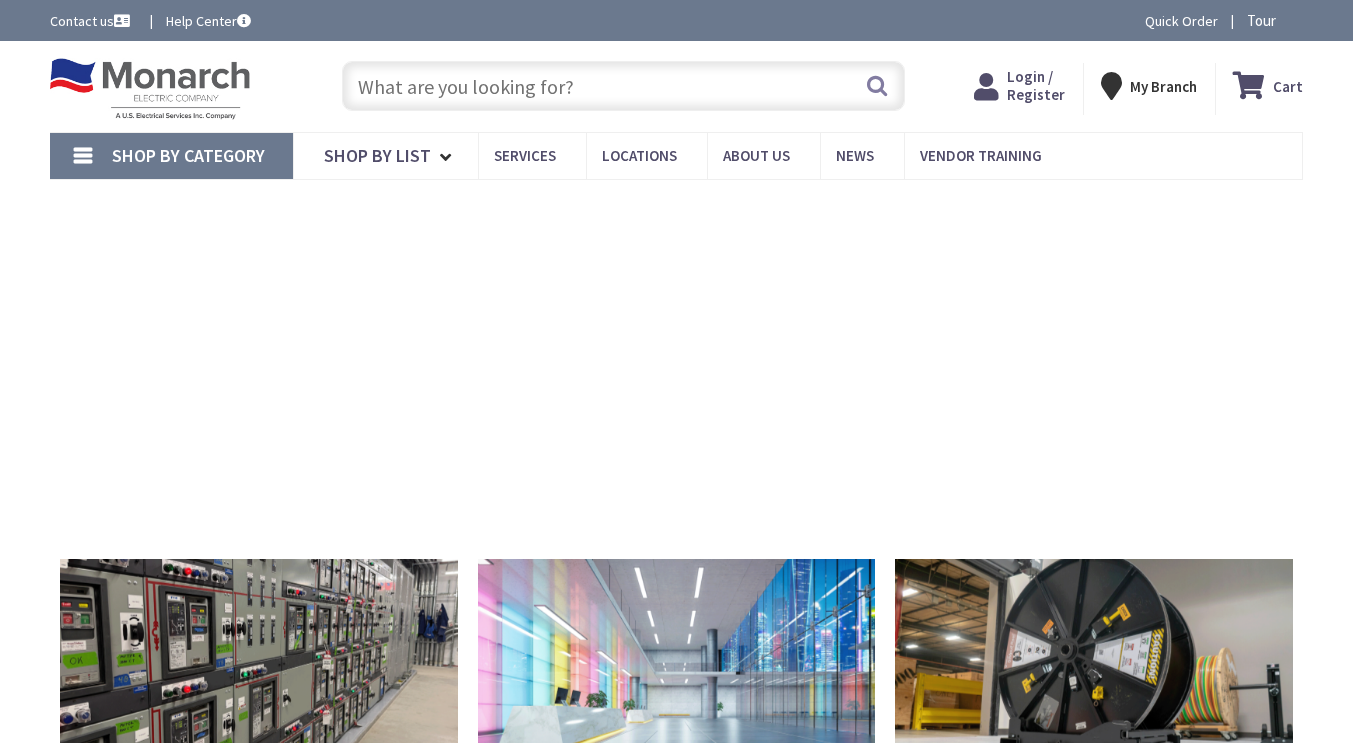 scroll, scrollTop: 0, scrollLeft: 0, axis: both 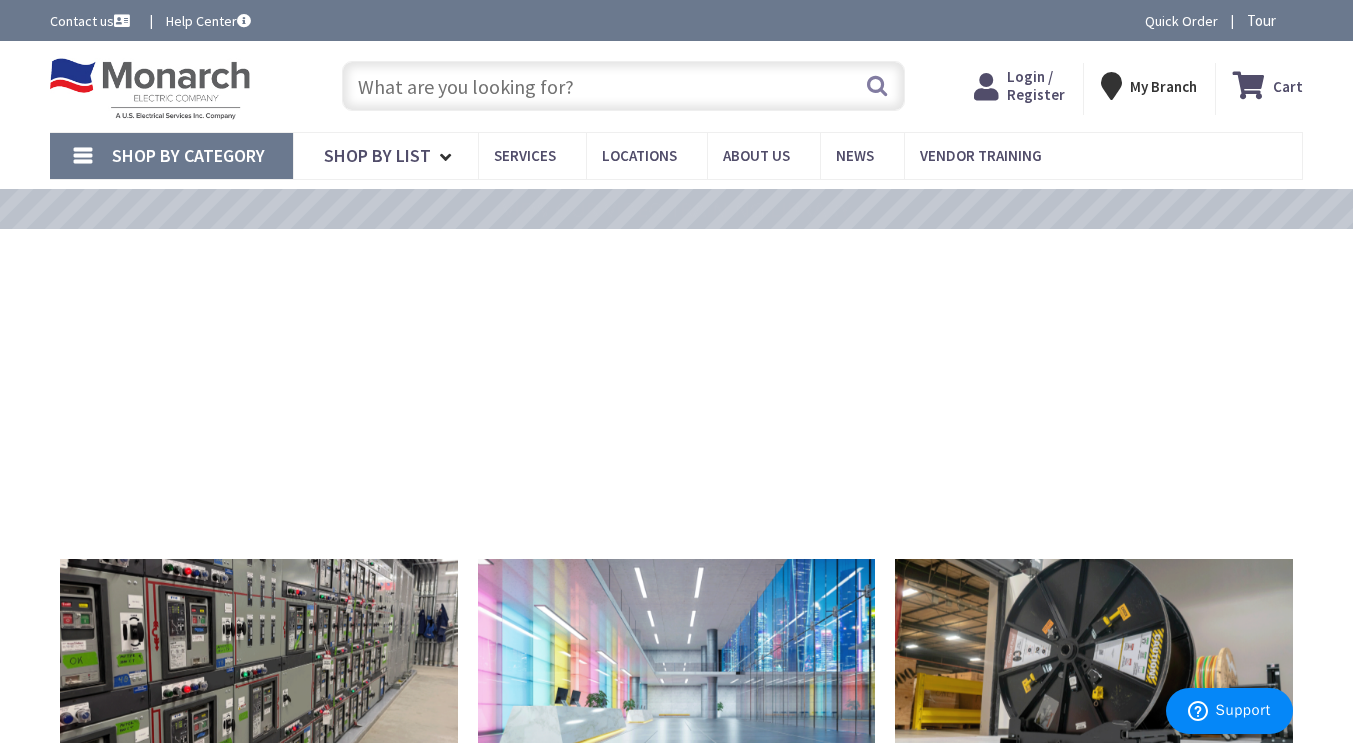 click at bounding box center (623, 86) 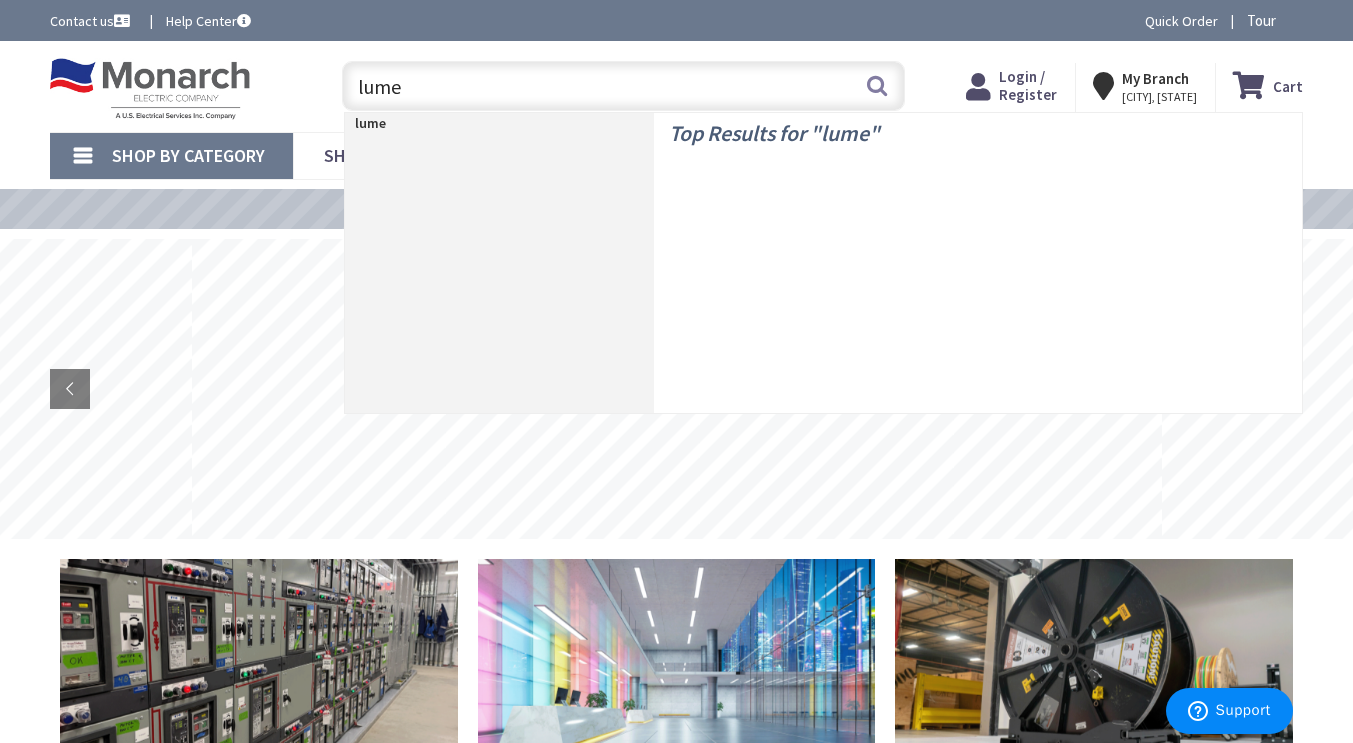 type on "lumec" 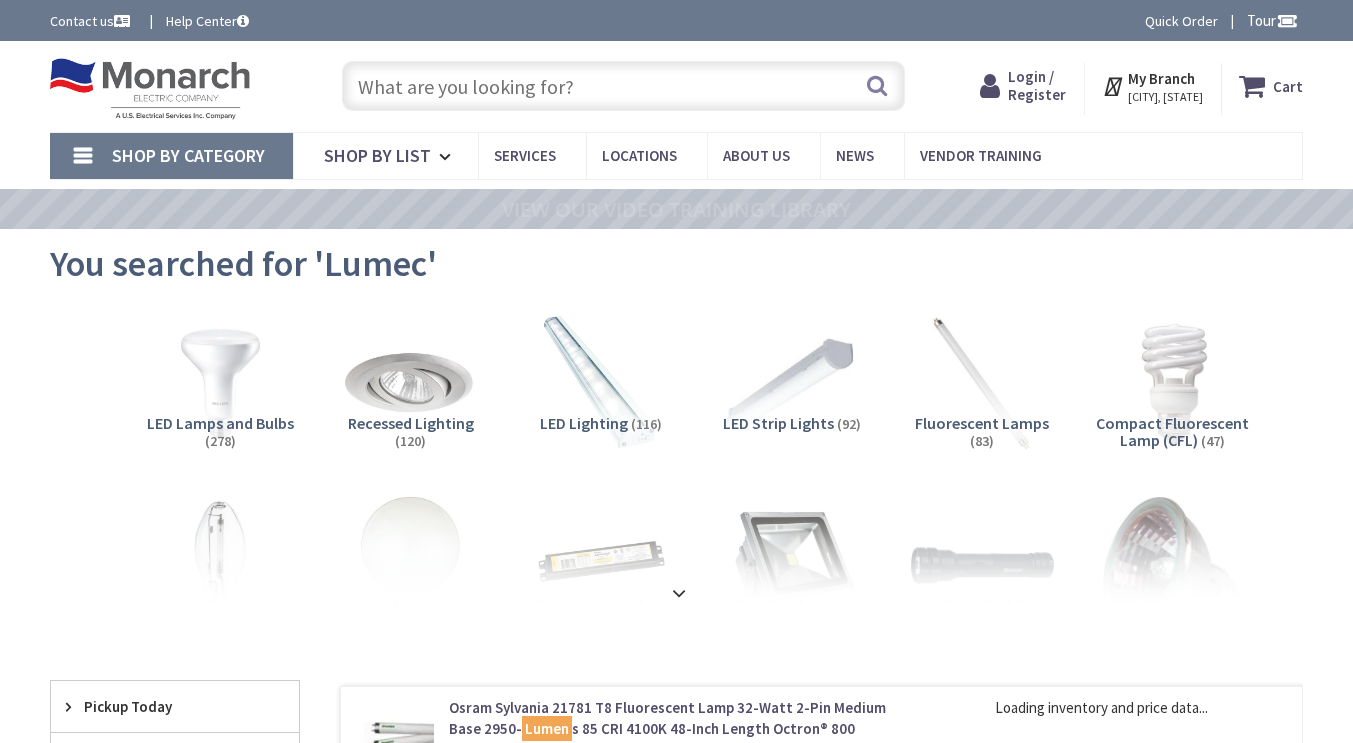scroll, scrollTop: 0, scrollLeft: 0, axis: both 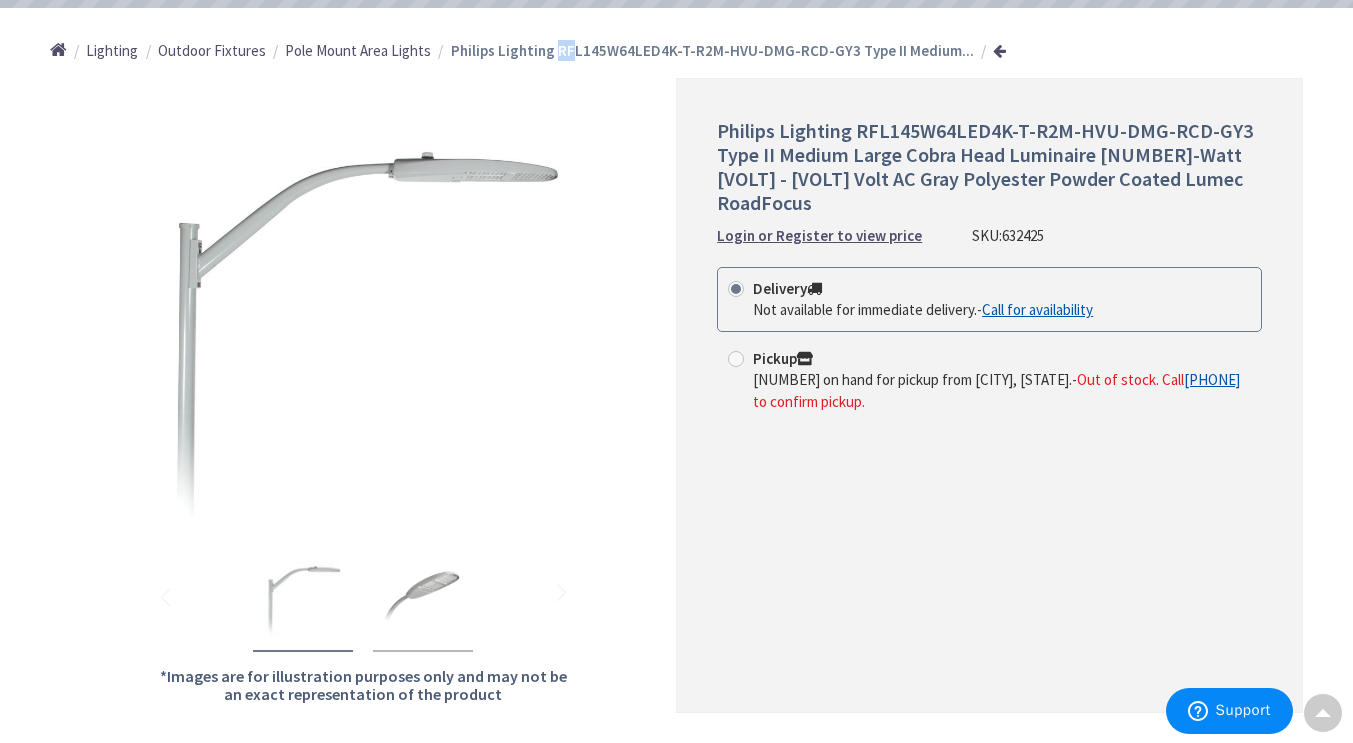 drag, startPoint x: 548, startPoint y: 48, endPoint x: 562, endPoint y: 48, distance: 14 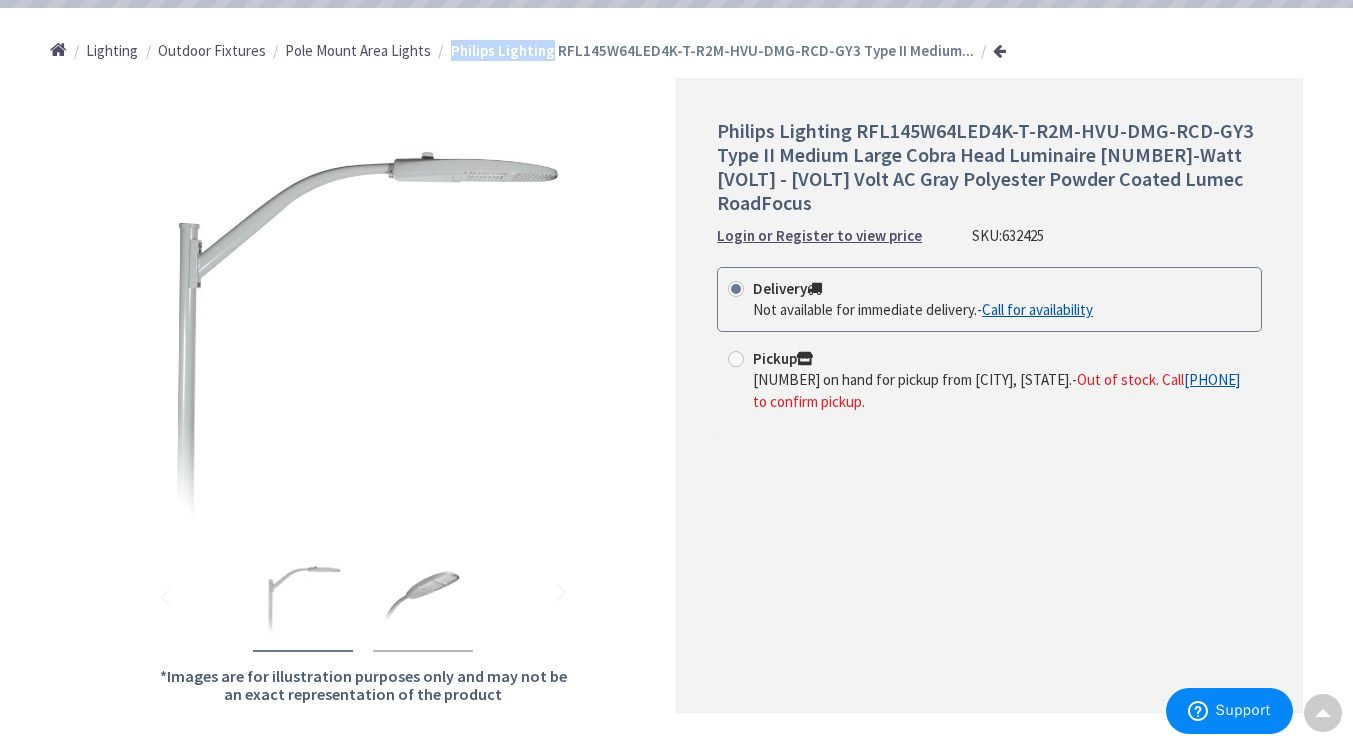 drag, startPoint x: 446, startPoint y: 53, endPoint x: 544, endPoint y: 53, distance: 98 